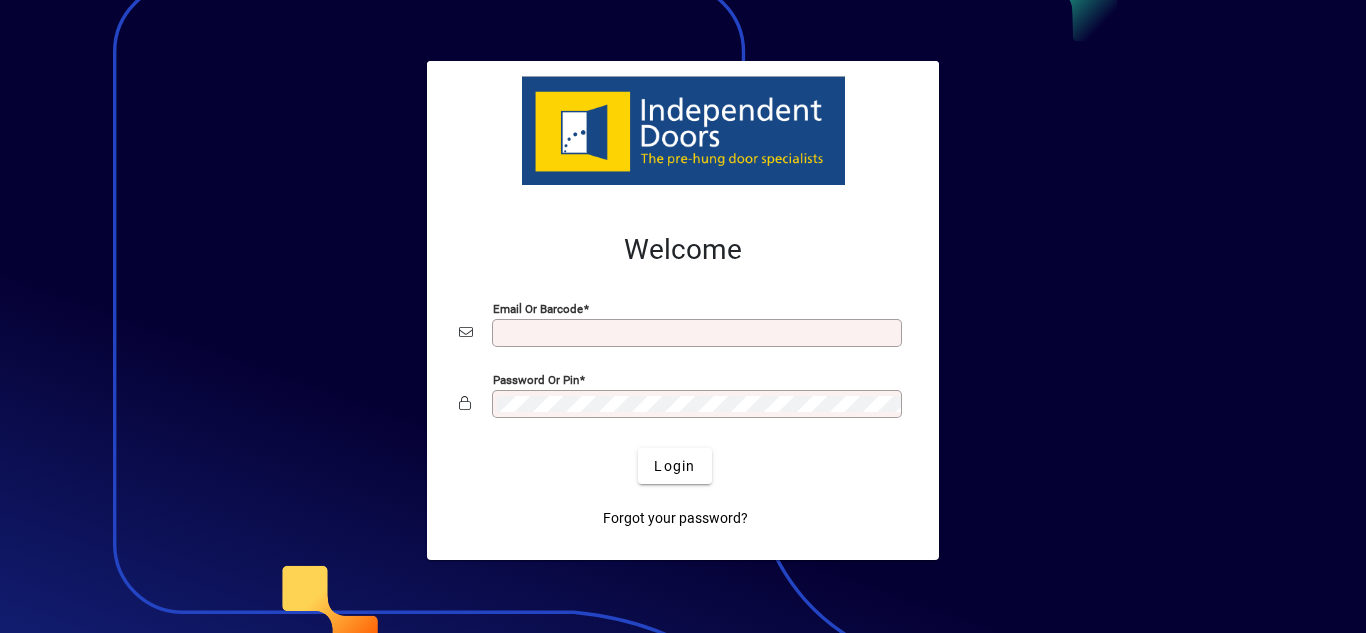 scroll, scrollTop: 0, scrollLeft: 0, axis: both 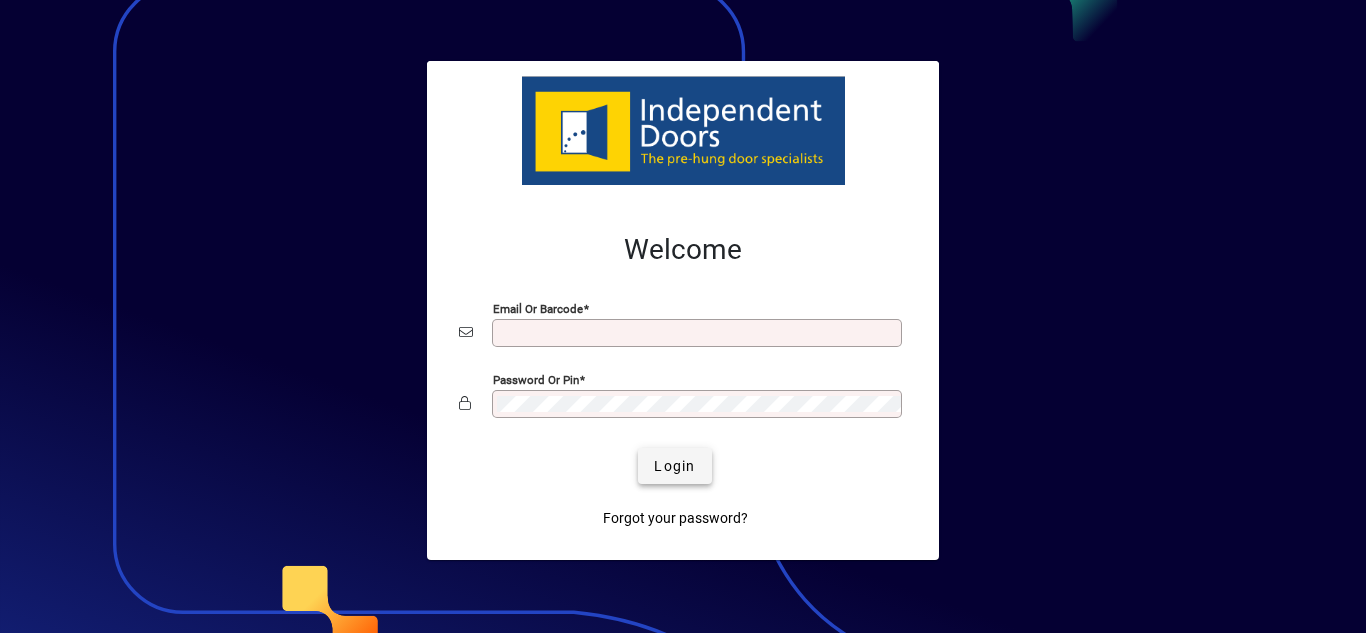 type on "**********" 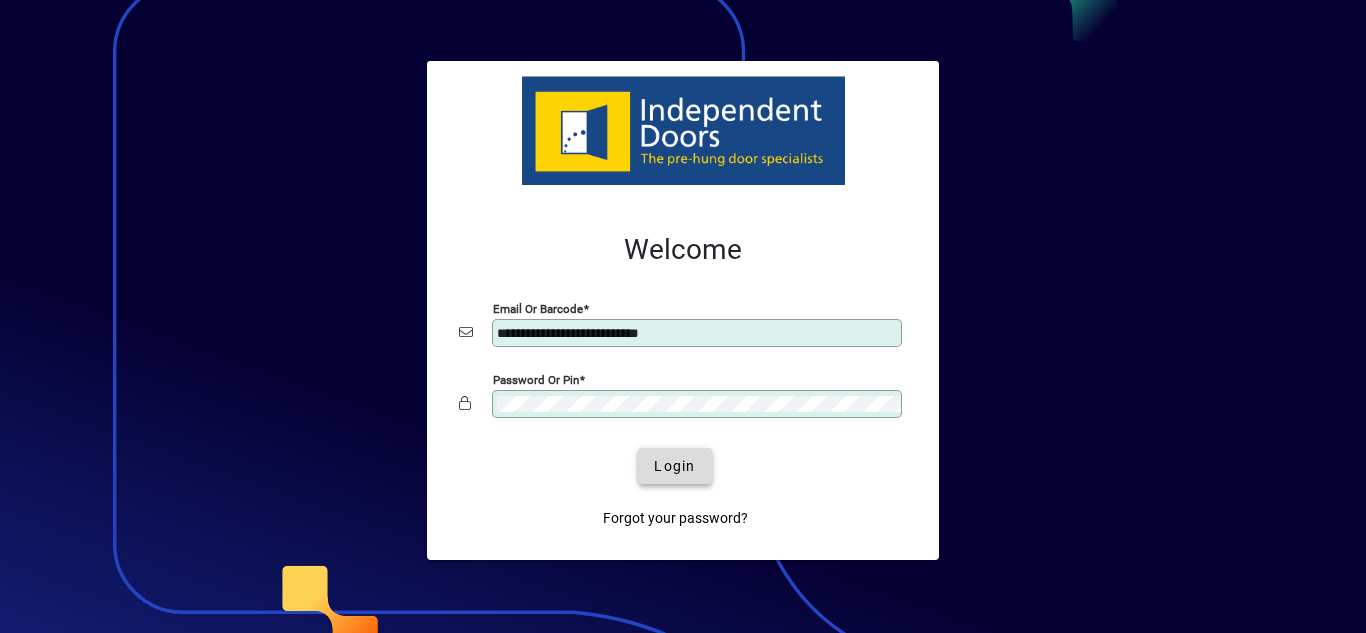 click on "Login" 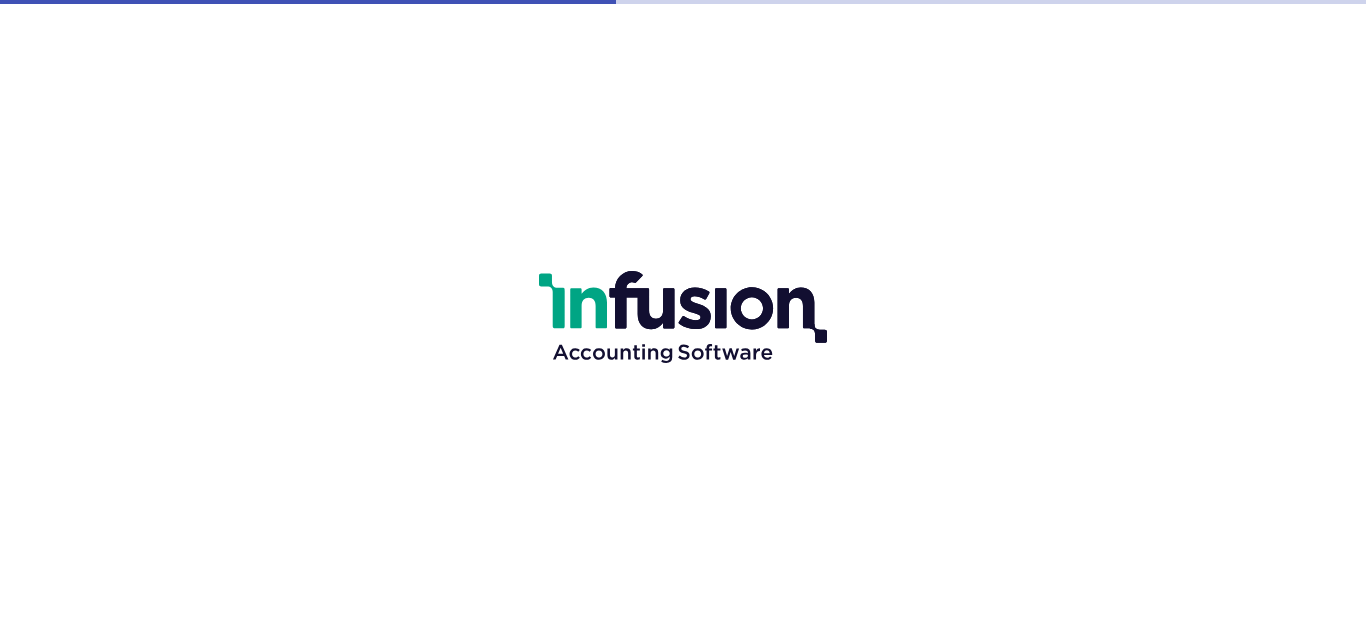 scroll, scrollTop: 0, scrollLeft: 0, axis: both 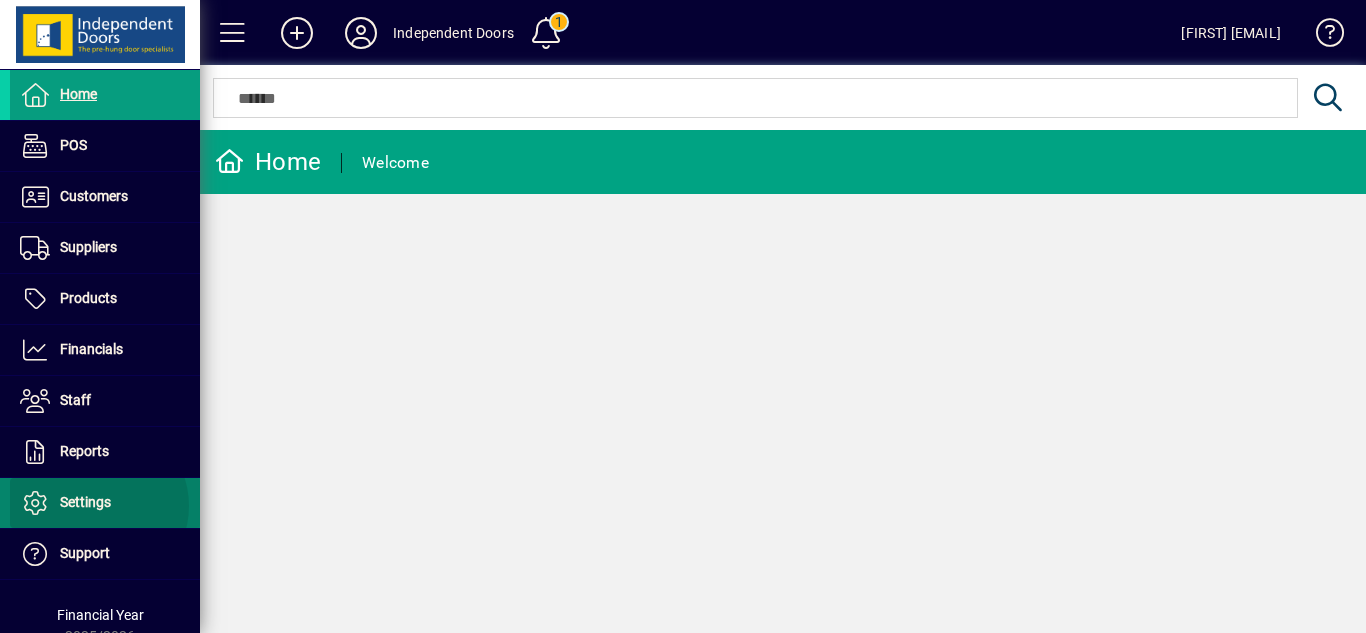 click on "Settings" at bounding box center (85, 502) 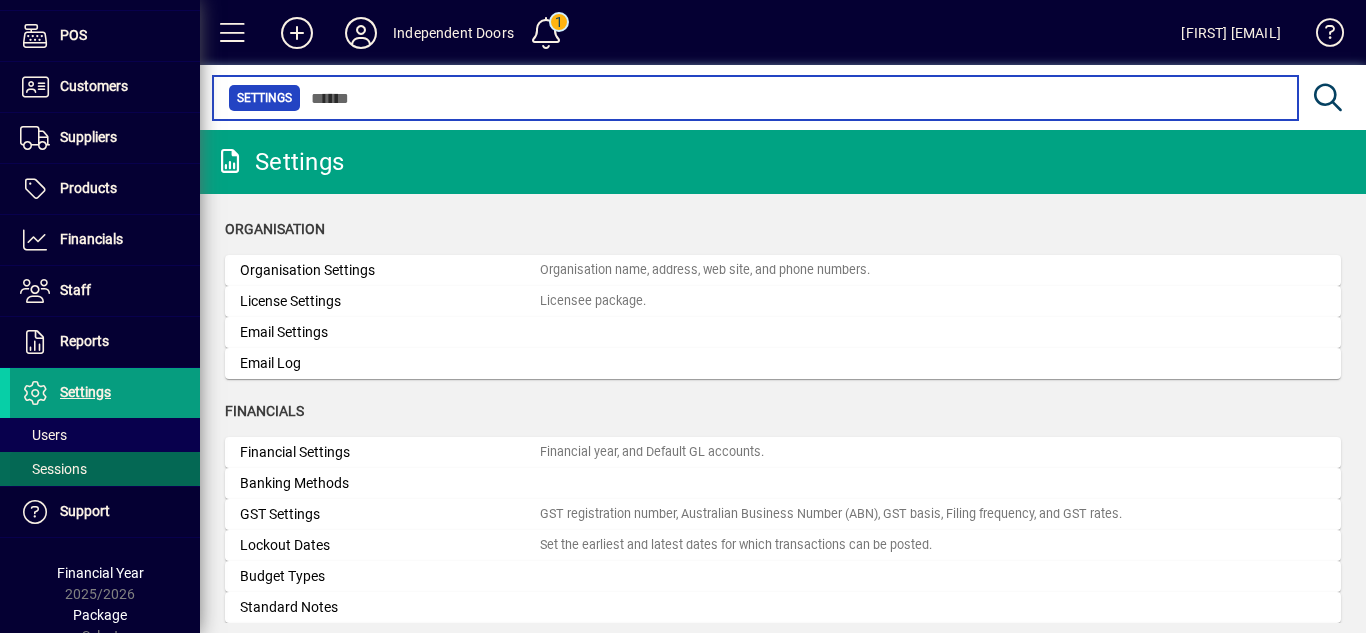 scroll, scrollTop: 124, scrollLeft: 0, axis: vertical 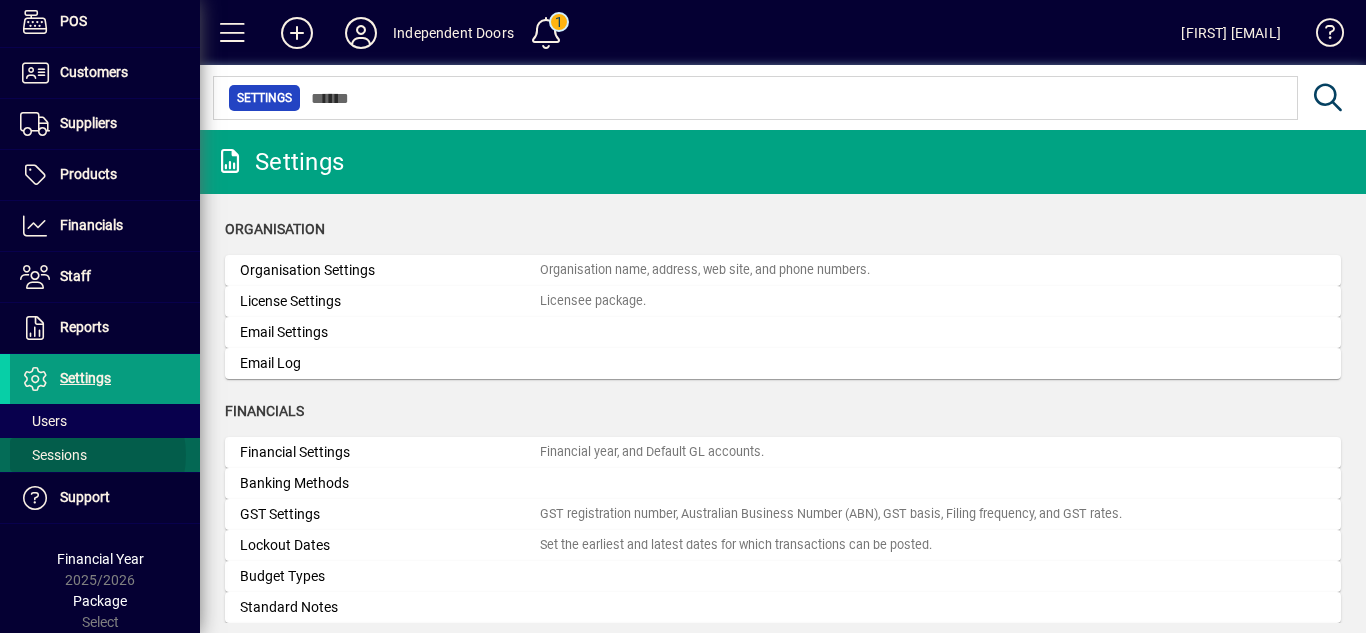 click on "Sessions" at bounding box center (53, 455) 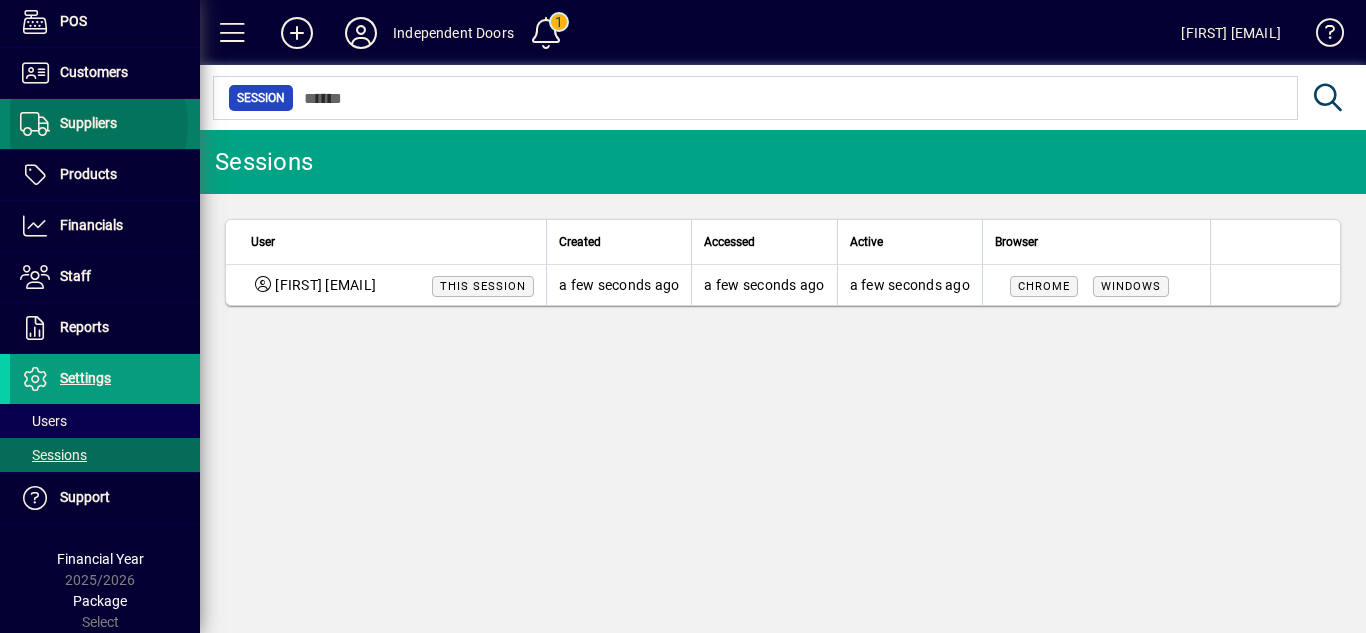 click on "Suppliers" at bounding box center [88, 123] 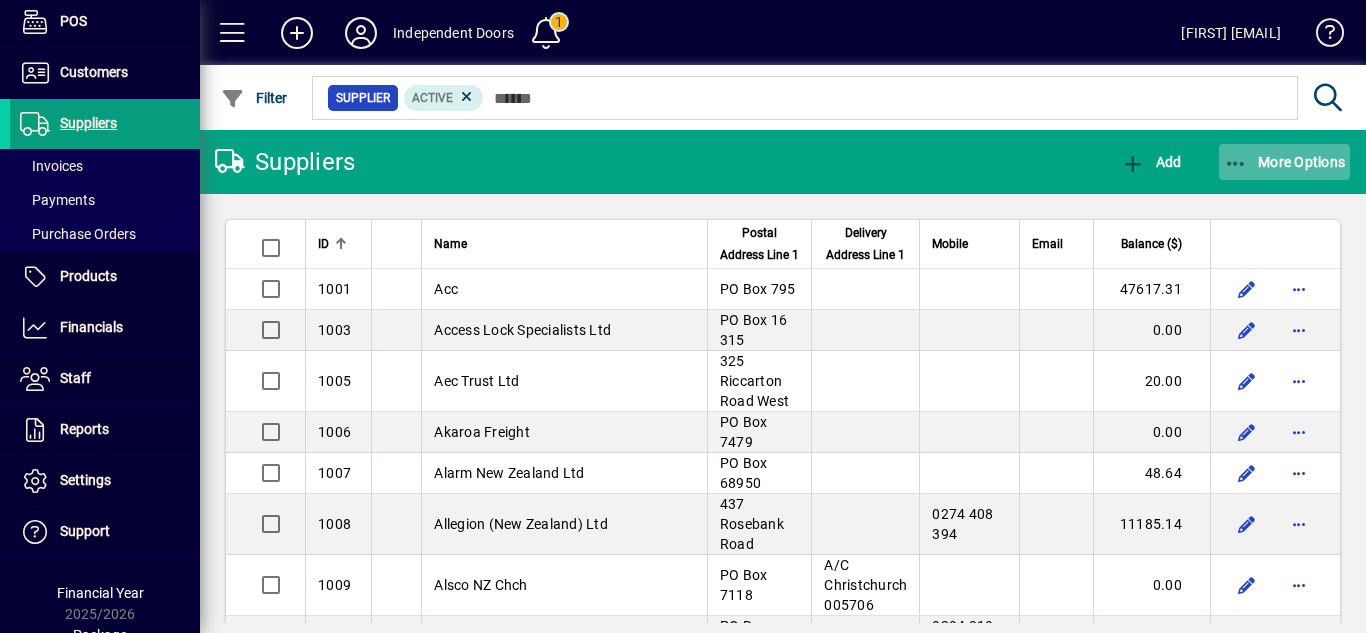 click on "More Options" 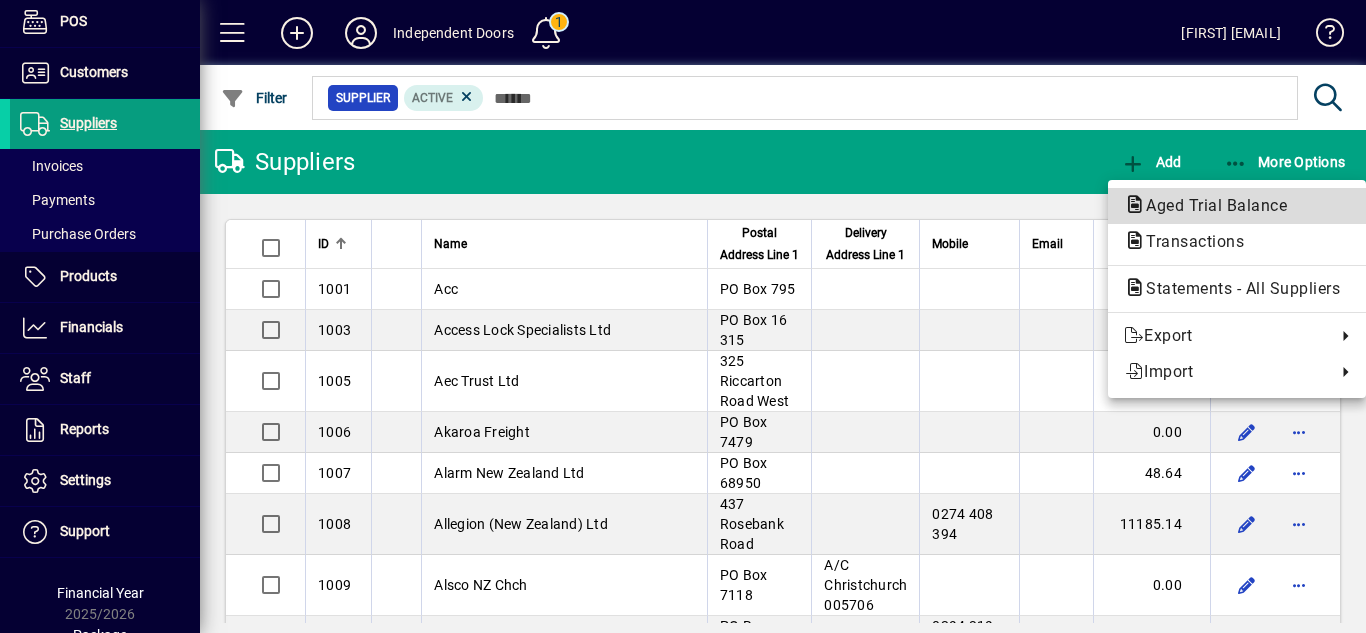 click on "Aged Trial Balance" 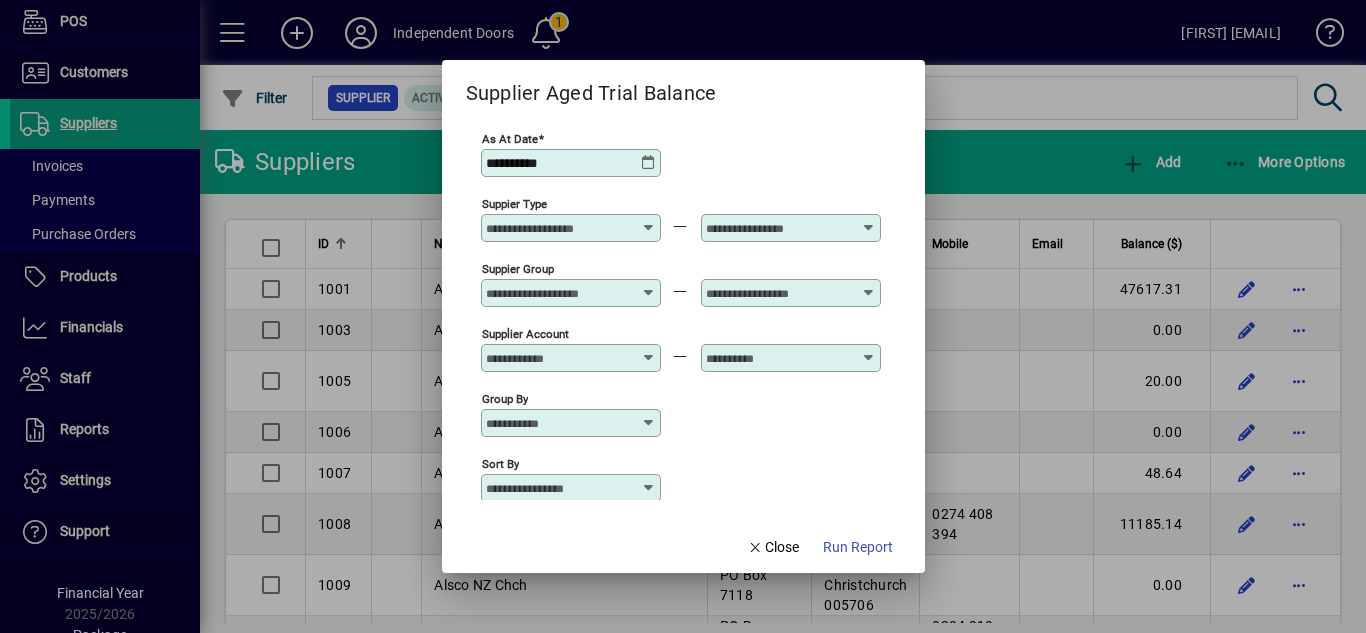 click at bounding box center [649, 423] 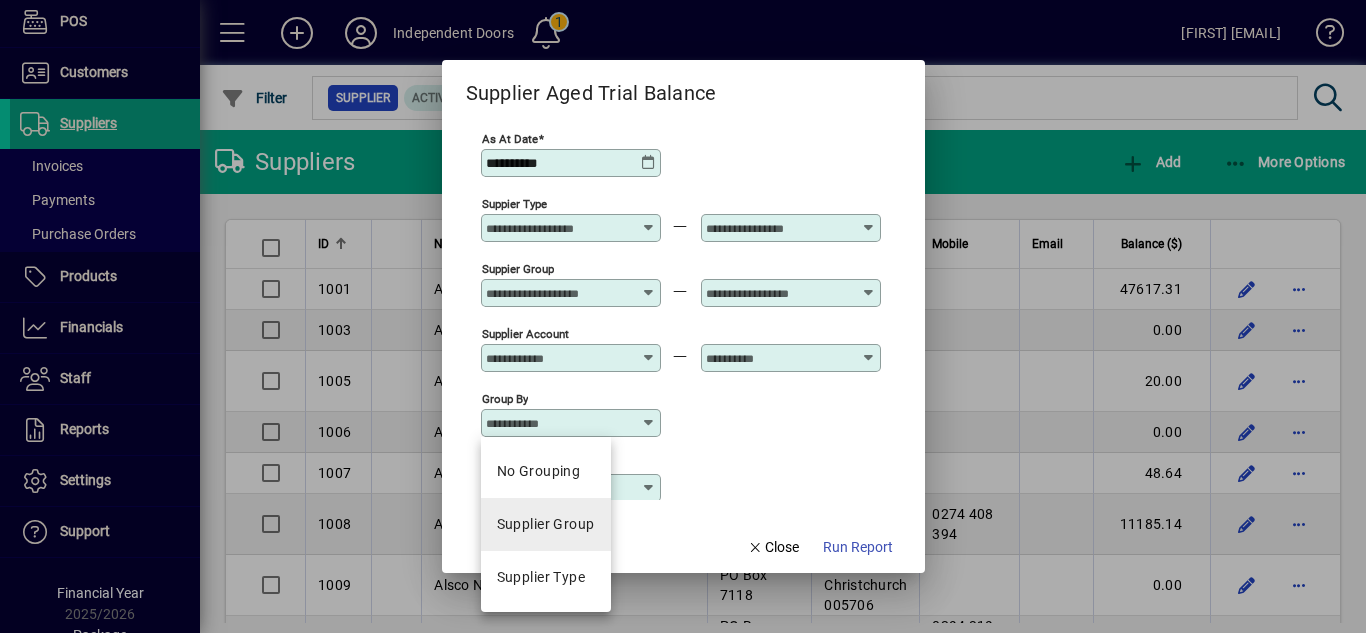 click on "Supplier Group" at bounding box center [546, 524] 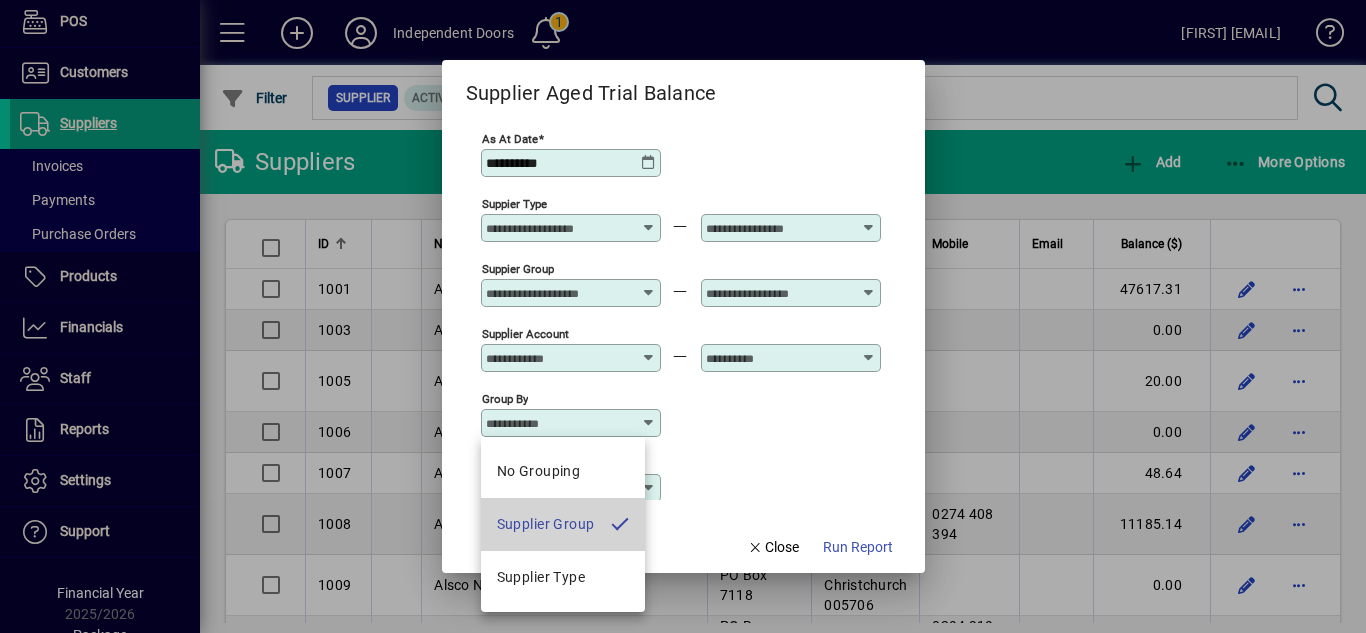 type on "**********" 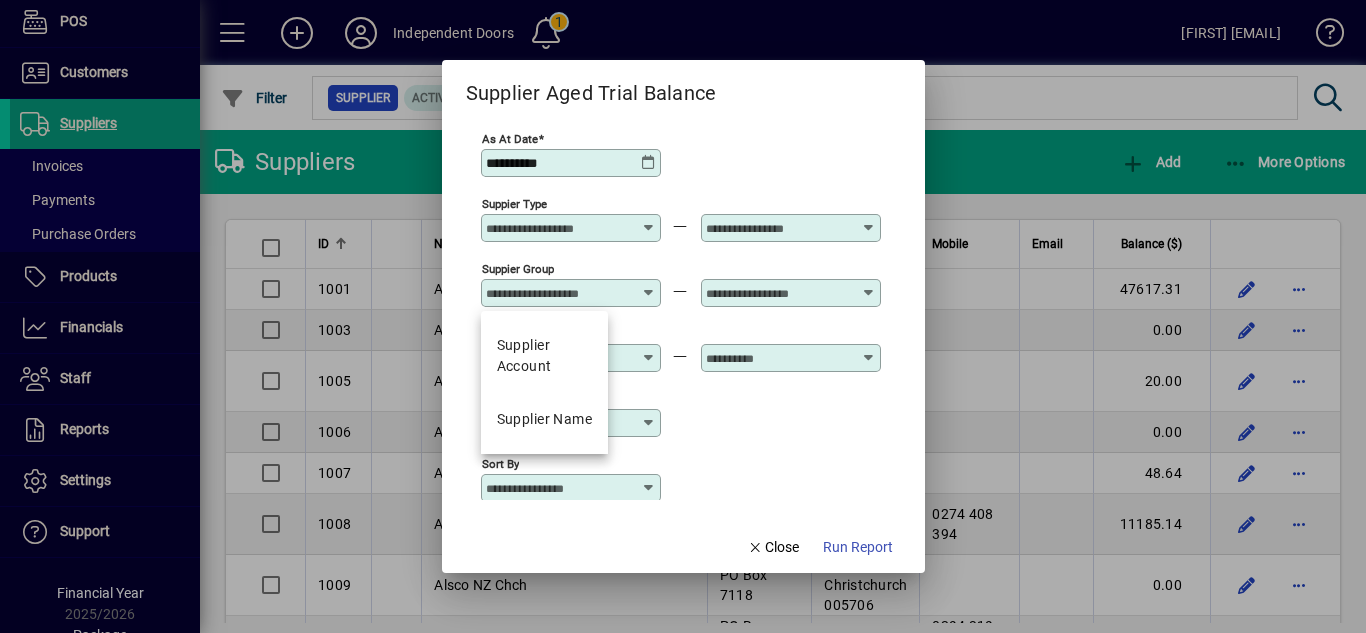 click on "Sort by" at bounding box center [563, 488] 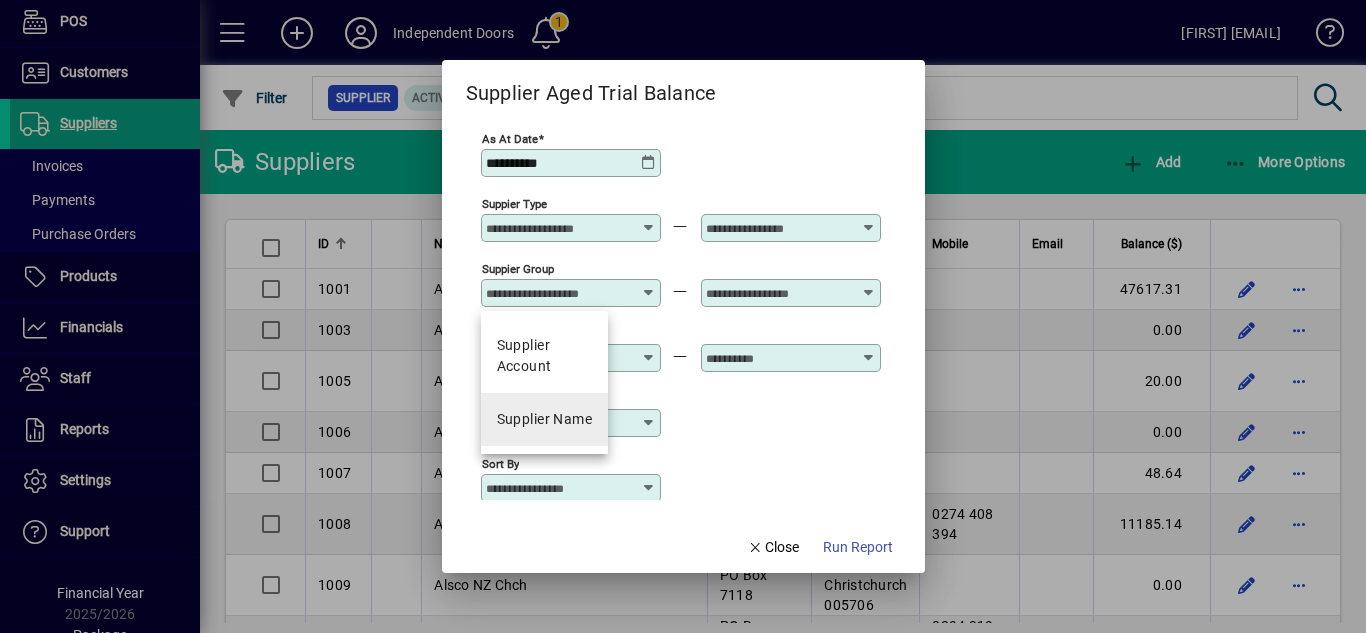 click on "Supplier Name" at bounding box center [545, 419] 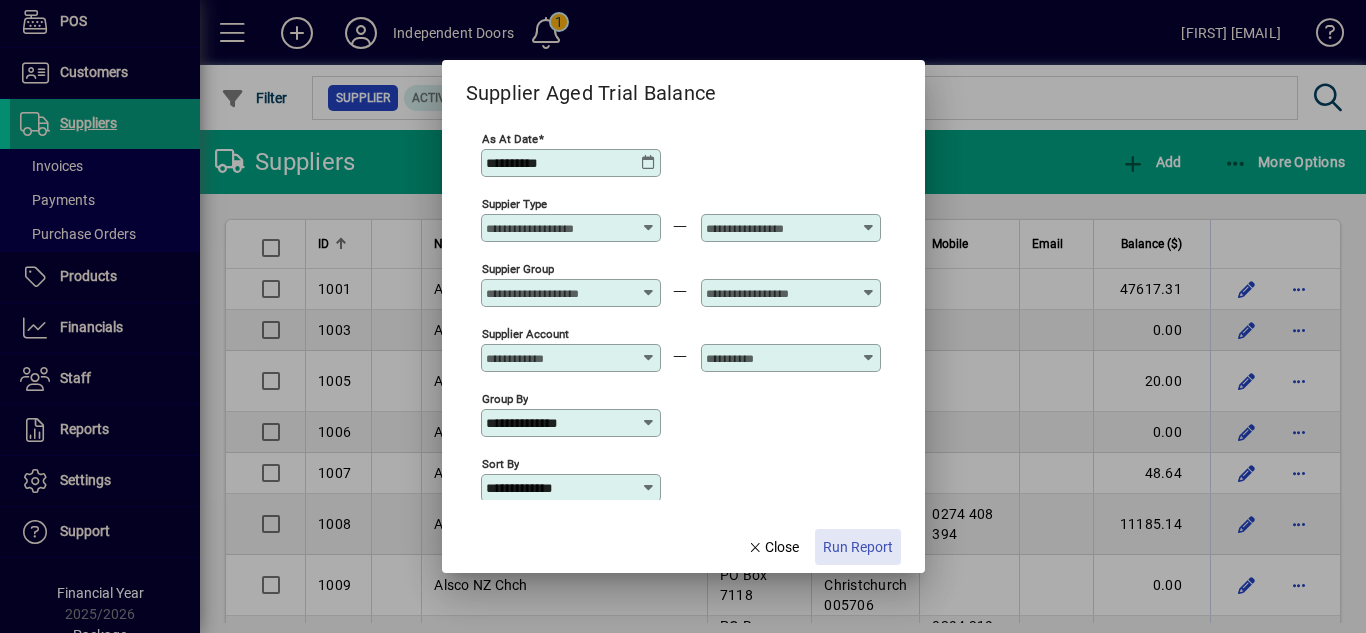 click on "Run Report" 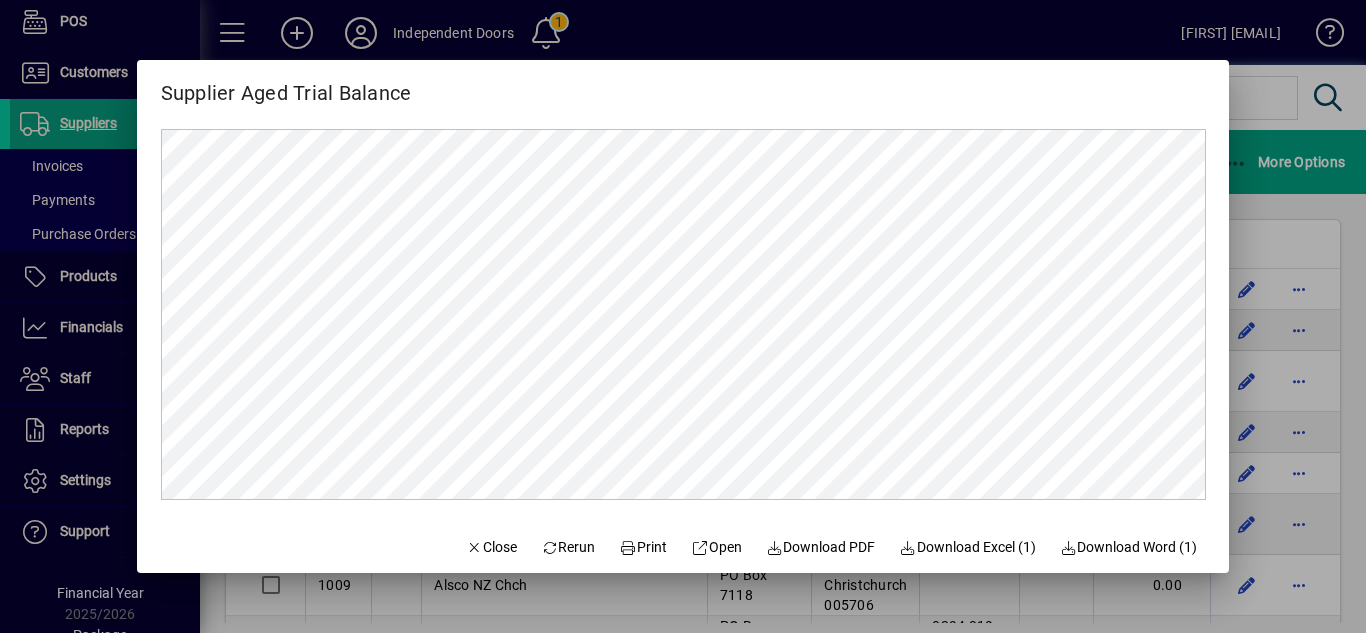 scroll, scrollTop: 0, scrollLeft: 0, axis: both 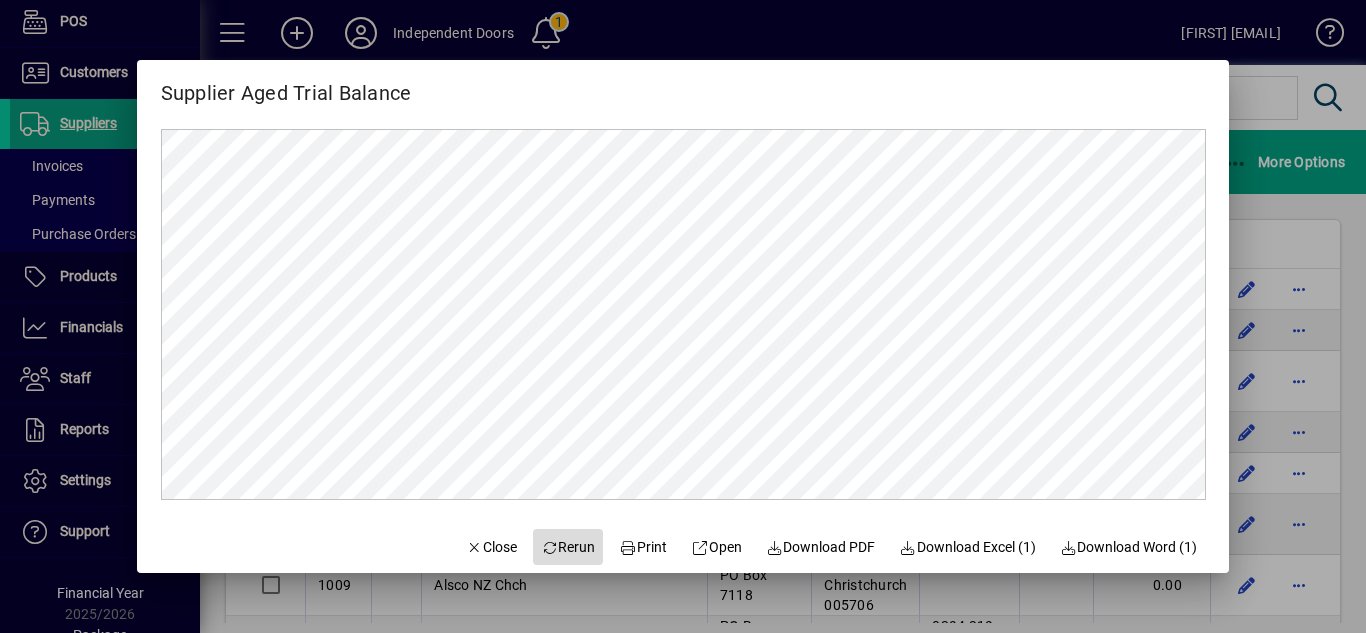 click on "Rerun" 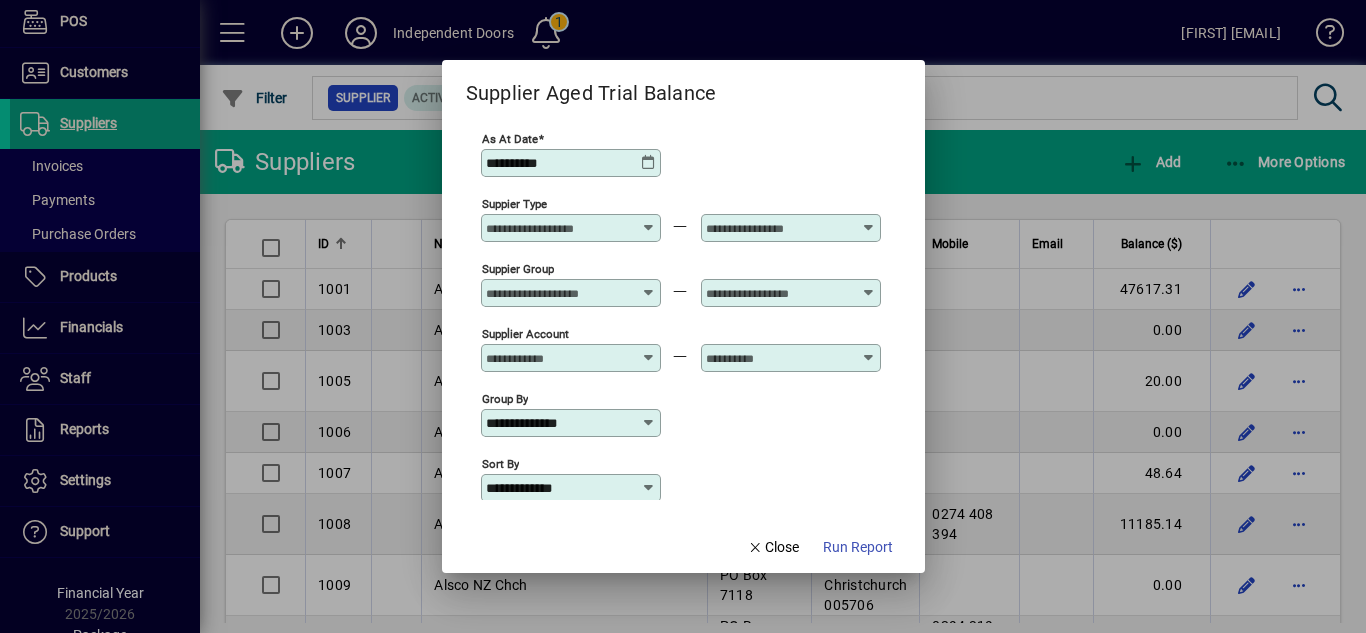 click at bounding box center (649, 163) 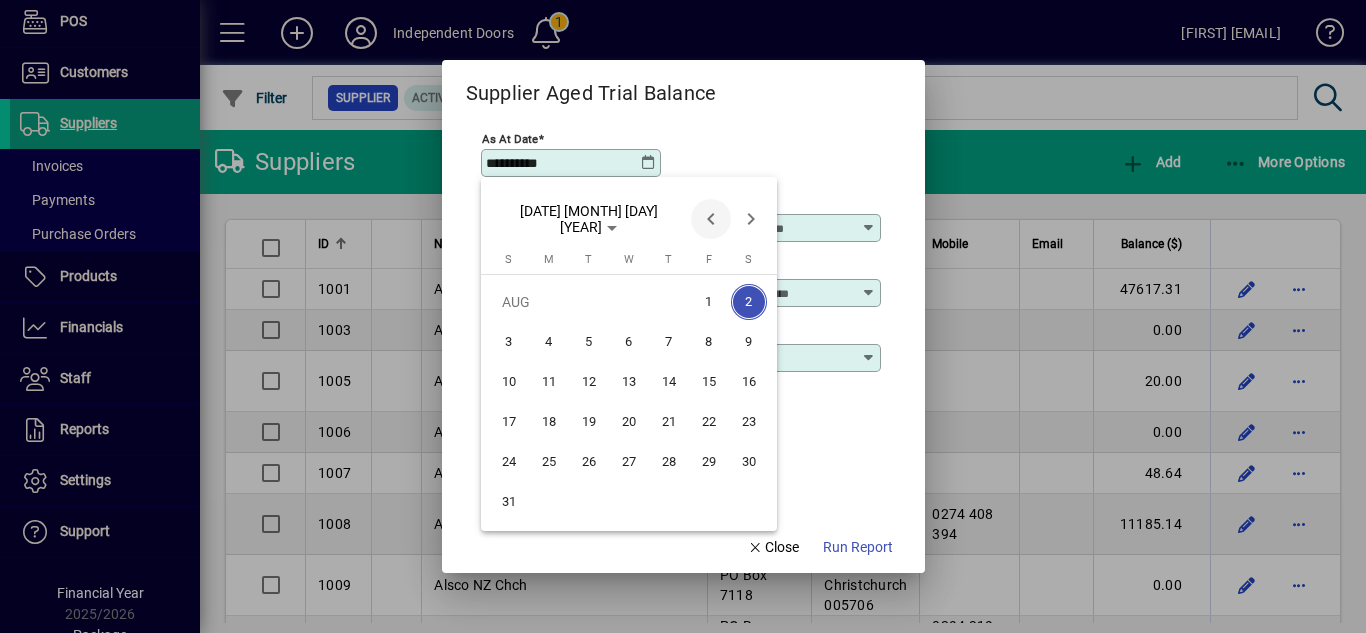 click at bounding box center (711, 219) 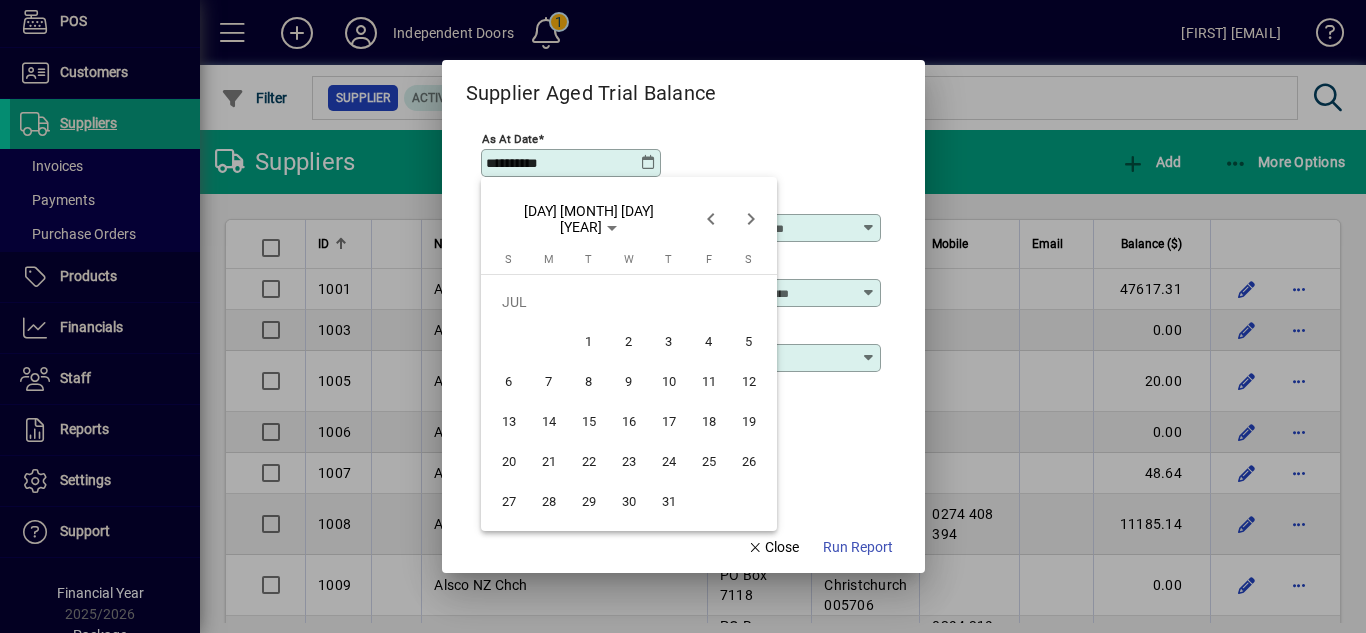 drag, startPoint x: 666, startPoint y: 496, endPoint x: 802, endPoint y: 516, distance: 137.46272 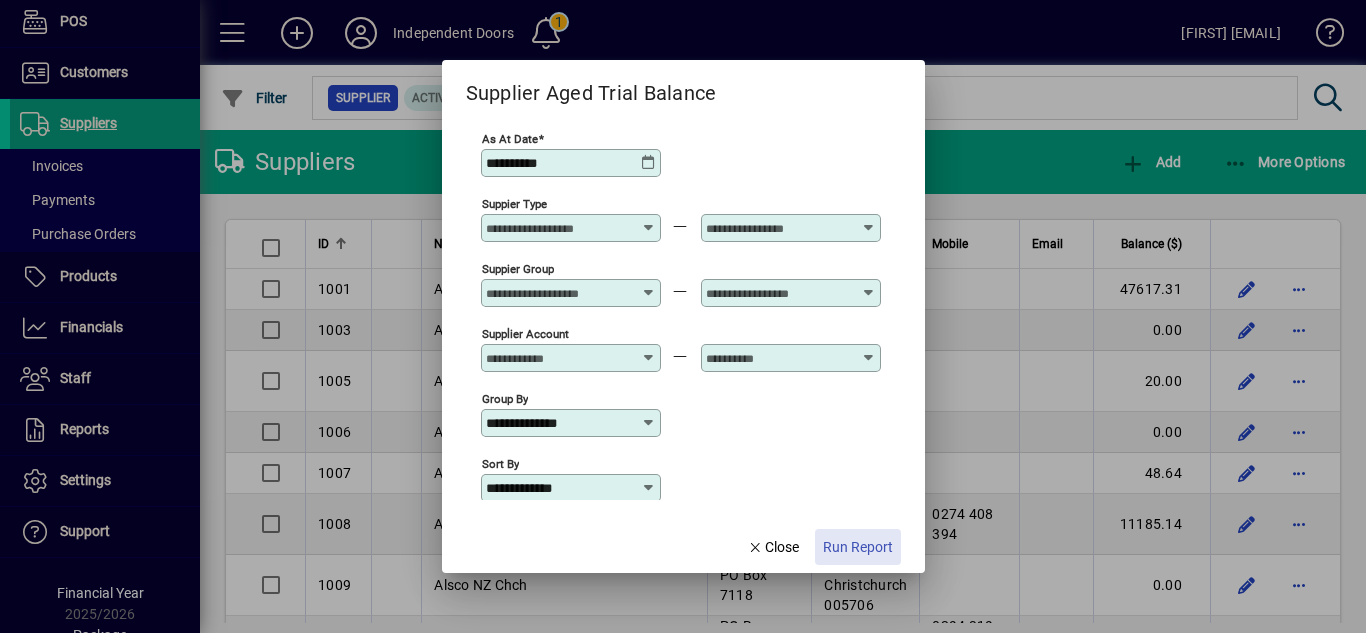 click on "Run Report" 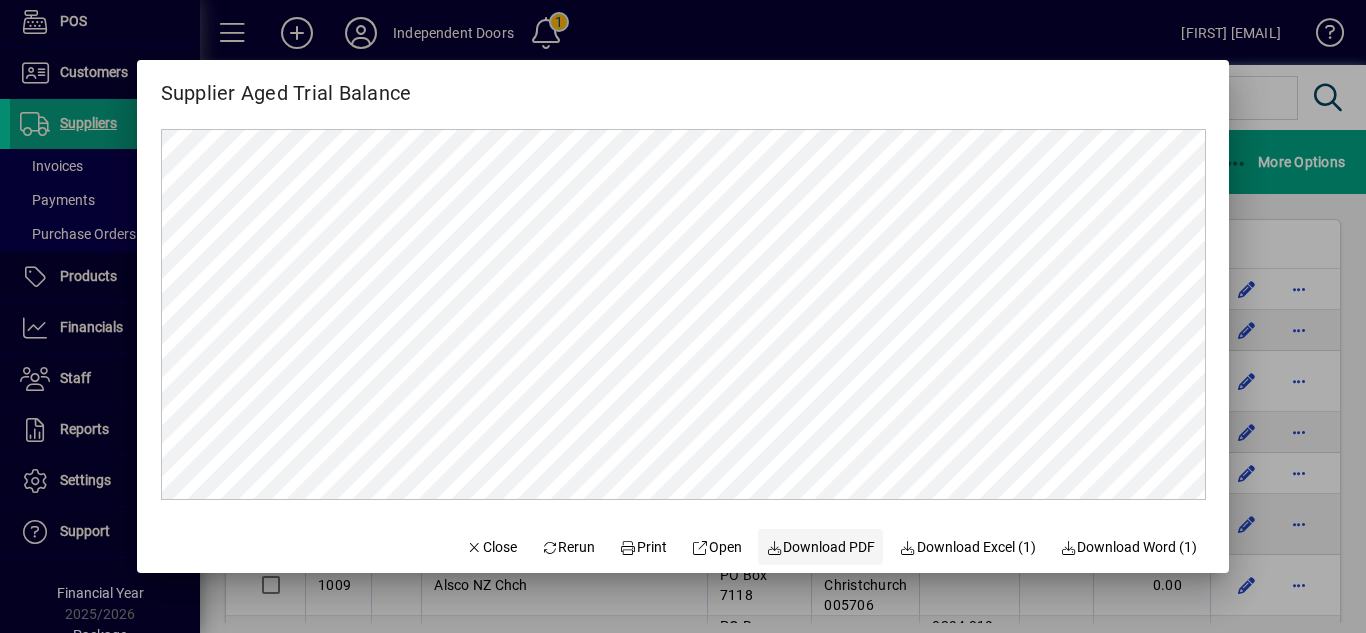 scroll, scrollTop: 0, scrollLeft: 0, axis: both 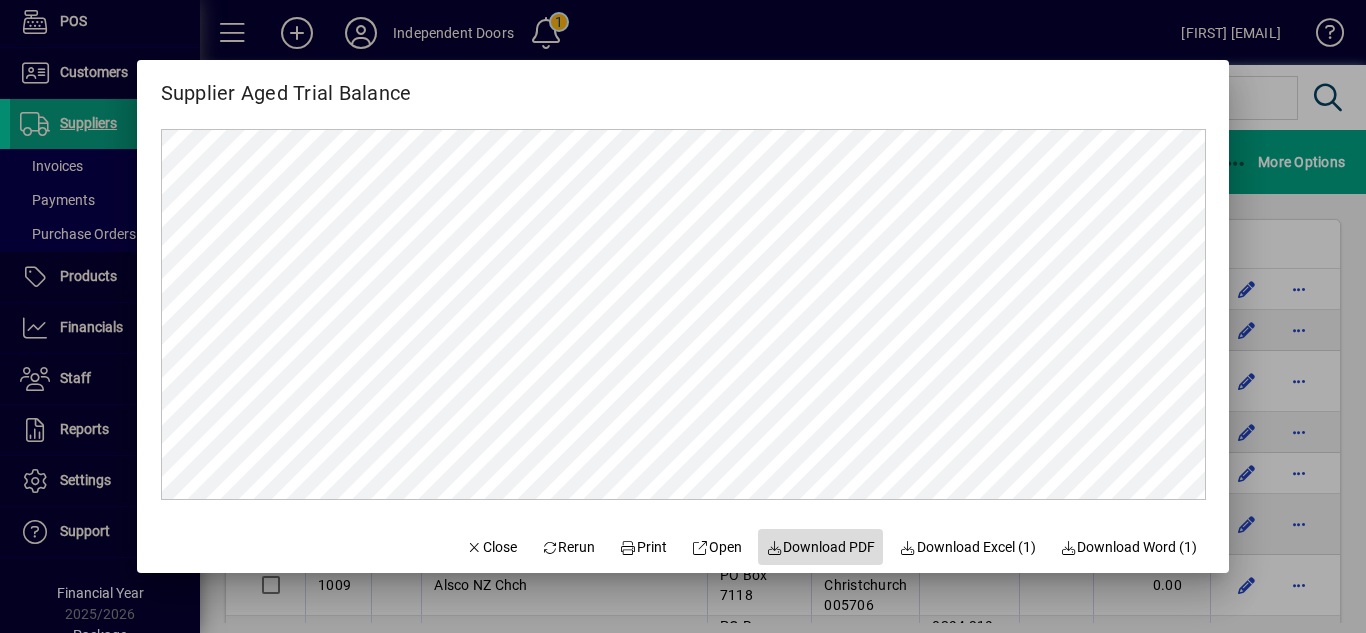 click on "Download PDF" 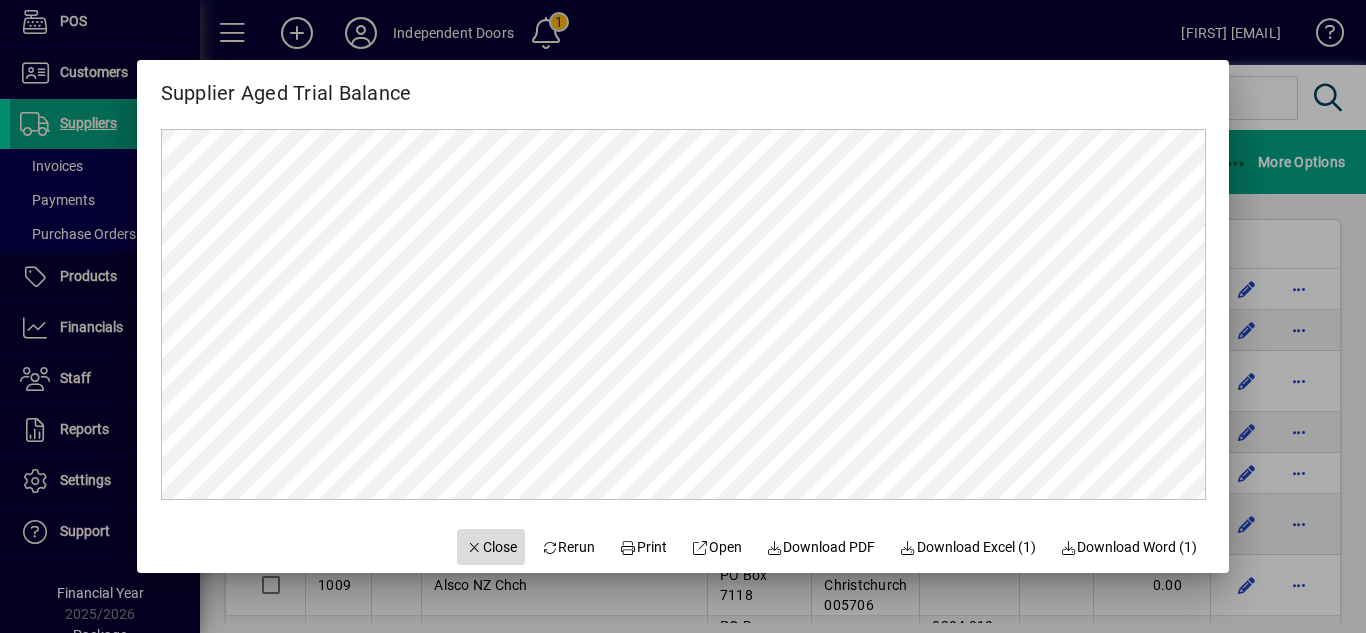 click on "Close" 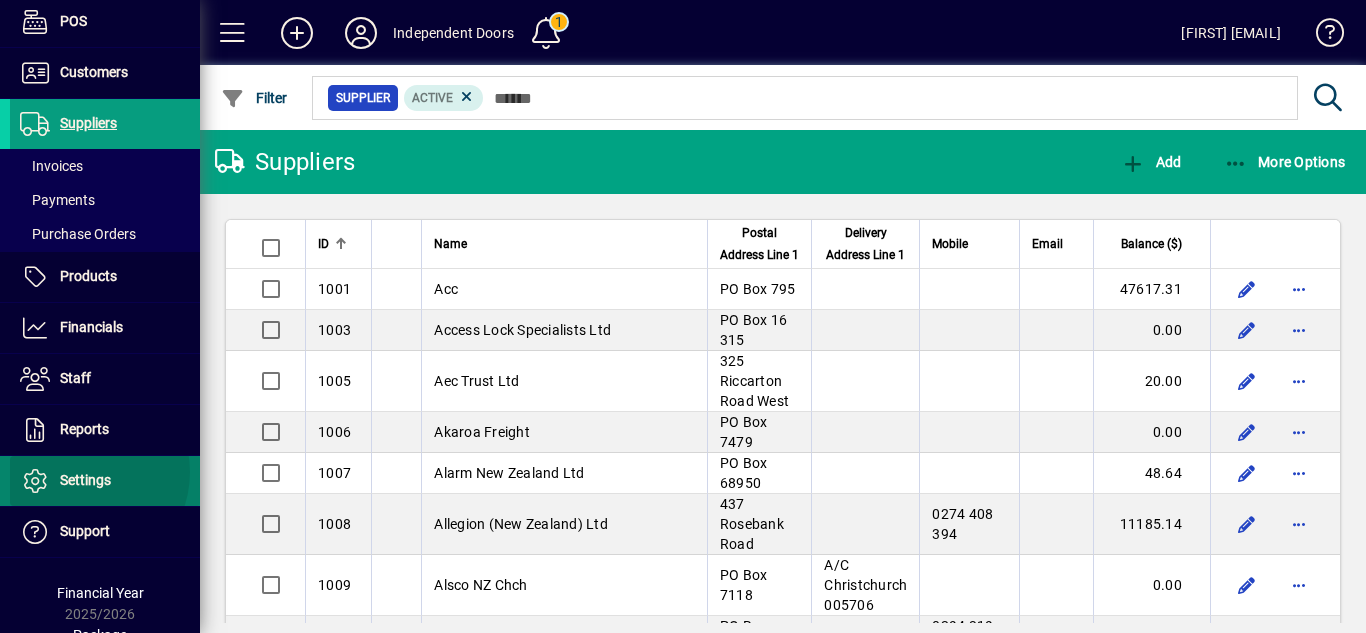 click on "Settings" at bounding box center [85, 480] 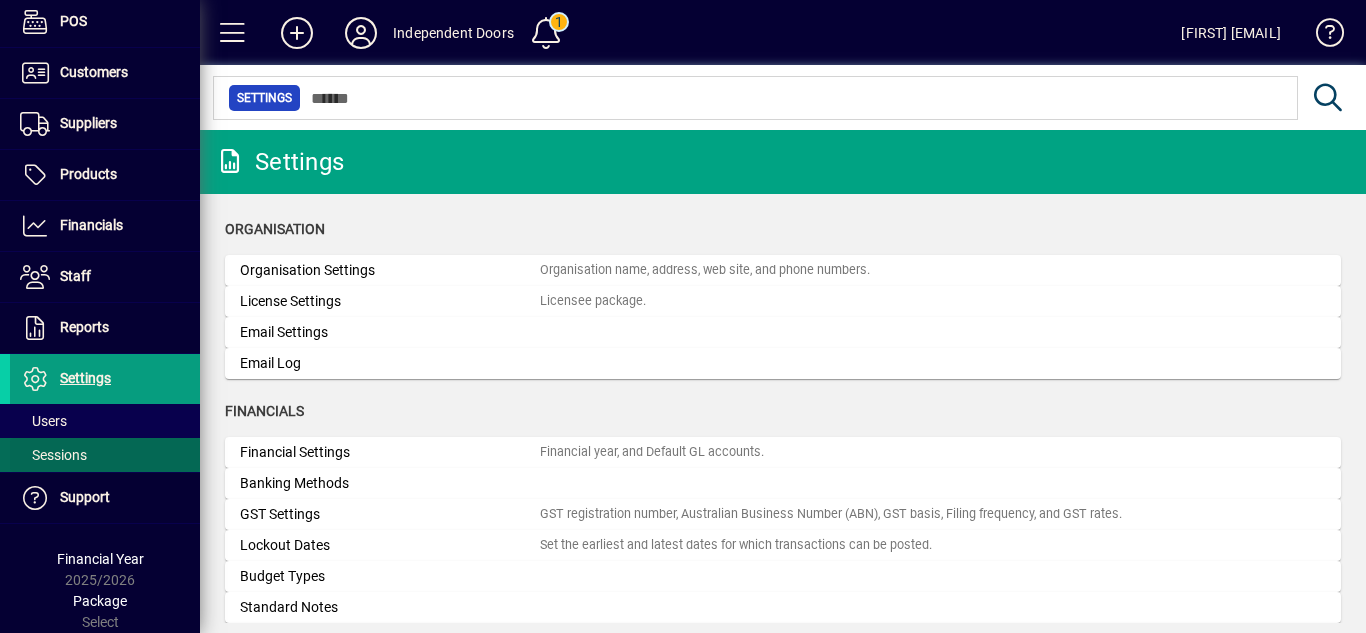 click on "Sessions" at bounding box center [53, 455] 